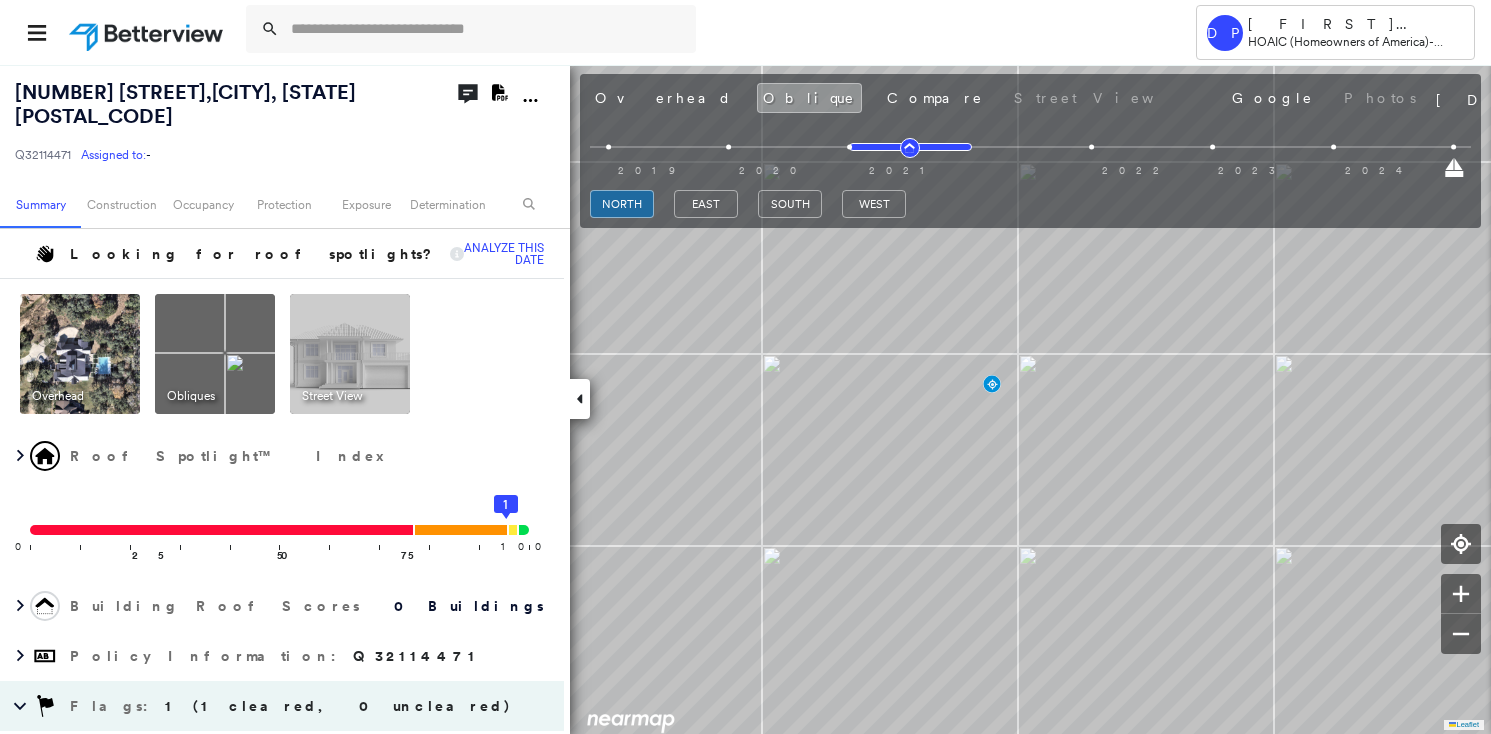 scroll, scrollTop: 0, scrollLeft: 0, axis: both 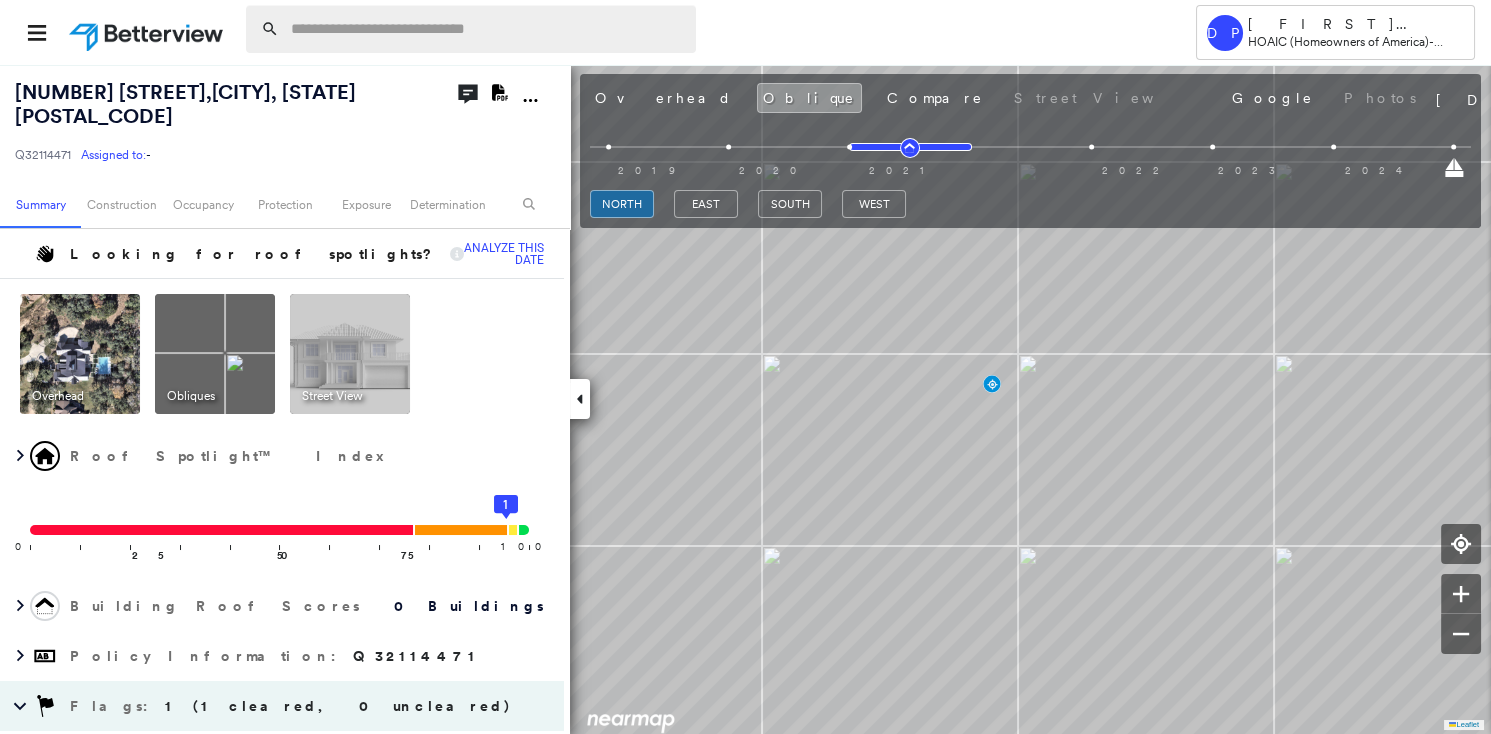 click at bounding box center (487, 29) 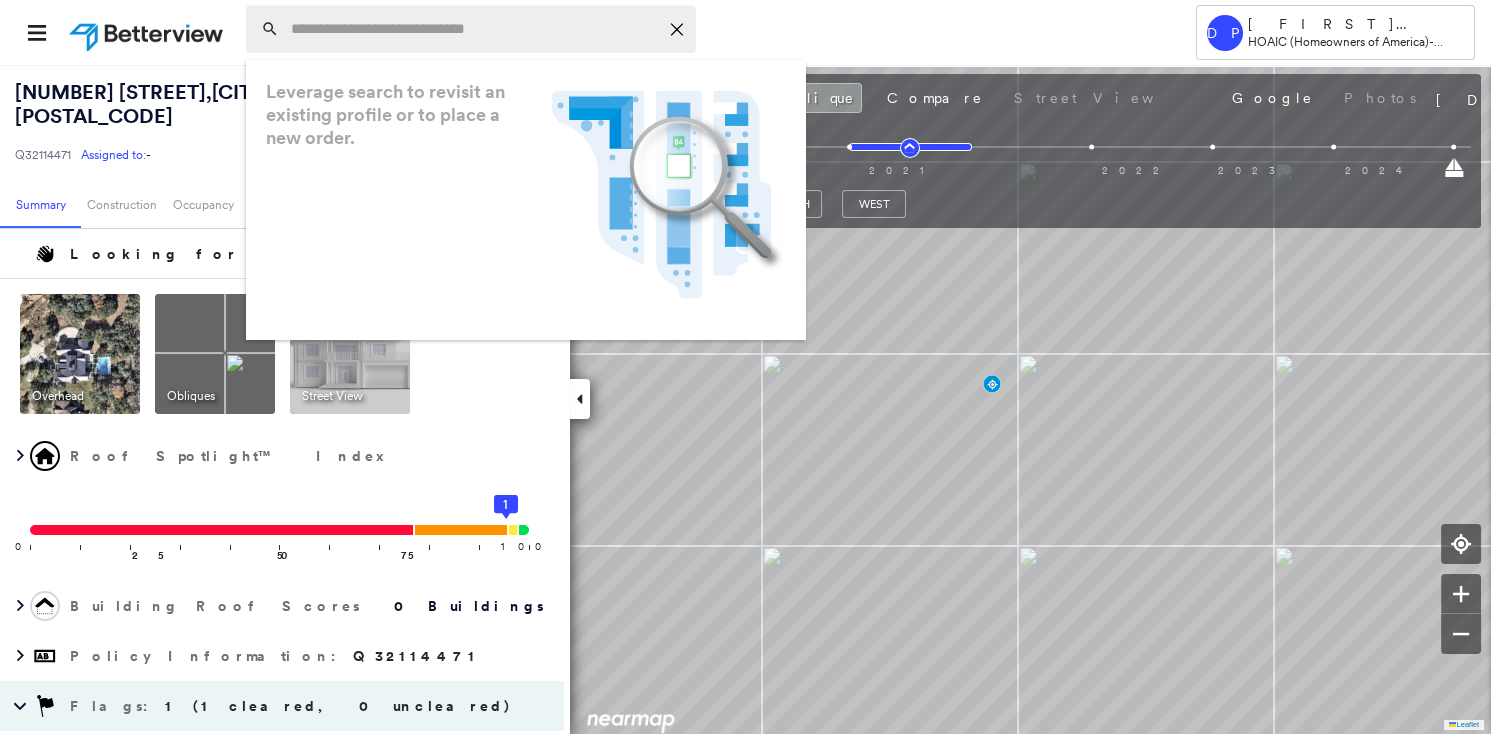 paste on "**********" 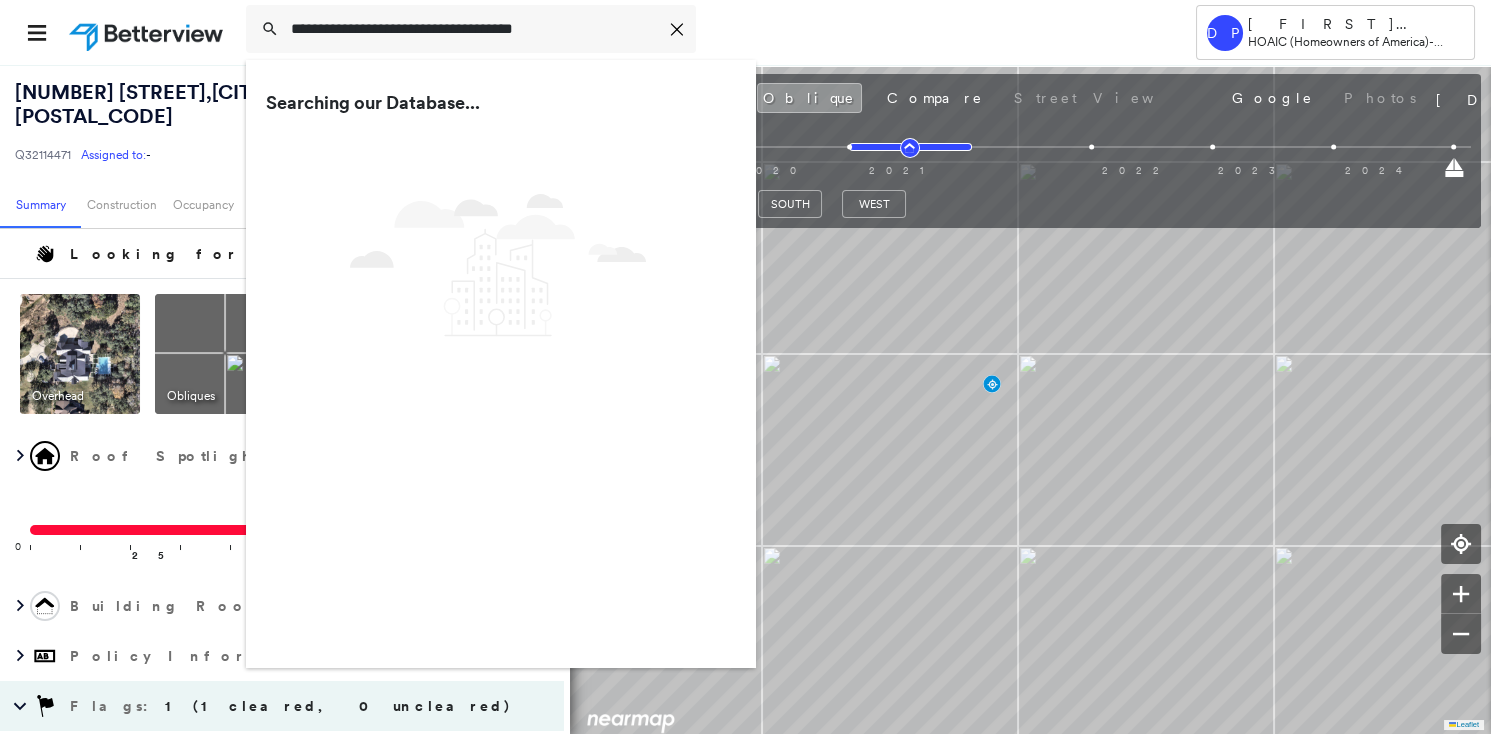 type on "**********" 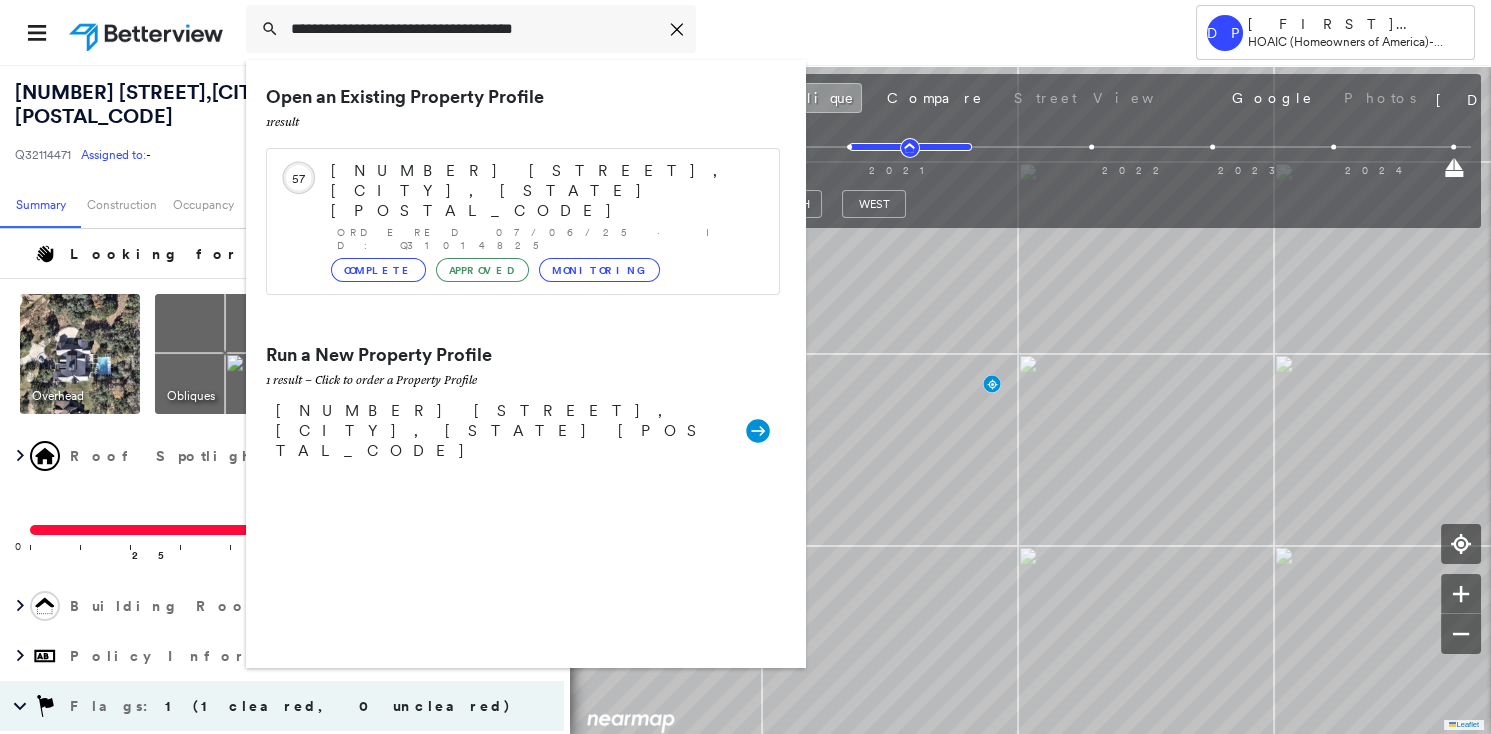 click on "[NUMBER] [STREET], [CITY], [STATE] [POSTAL_CODE]" at bounding box center (526, 364) 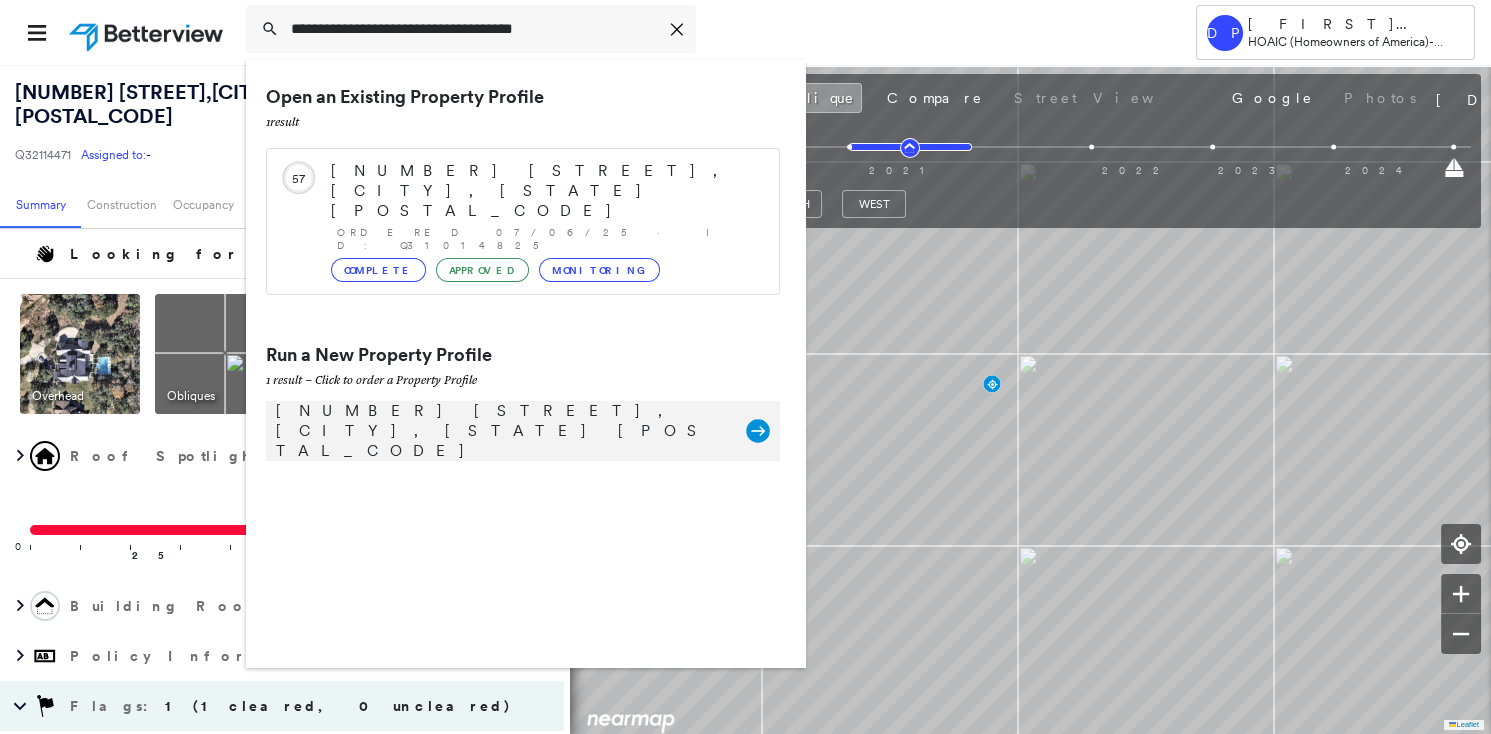 click 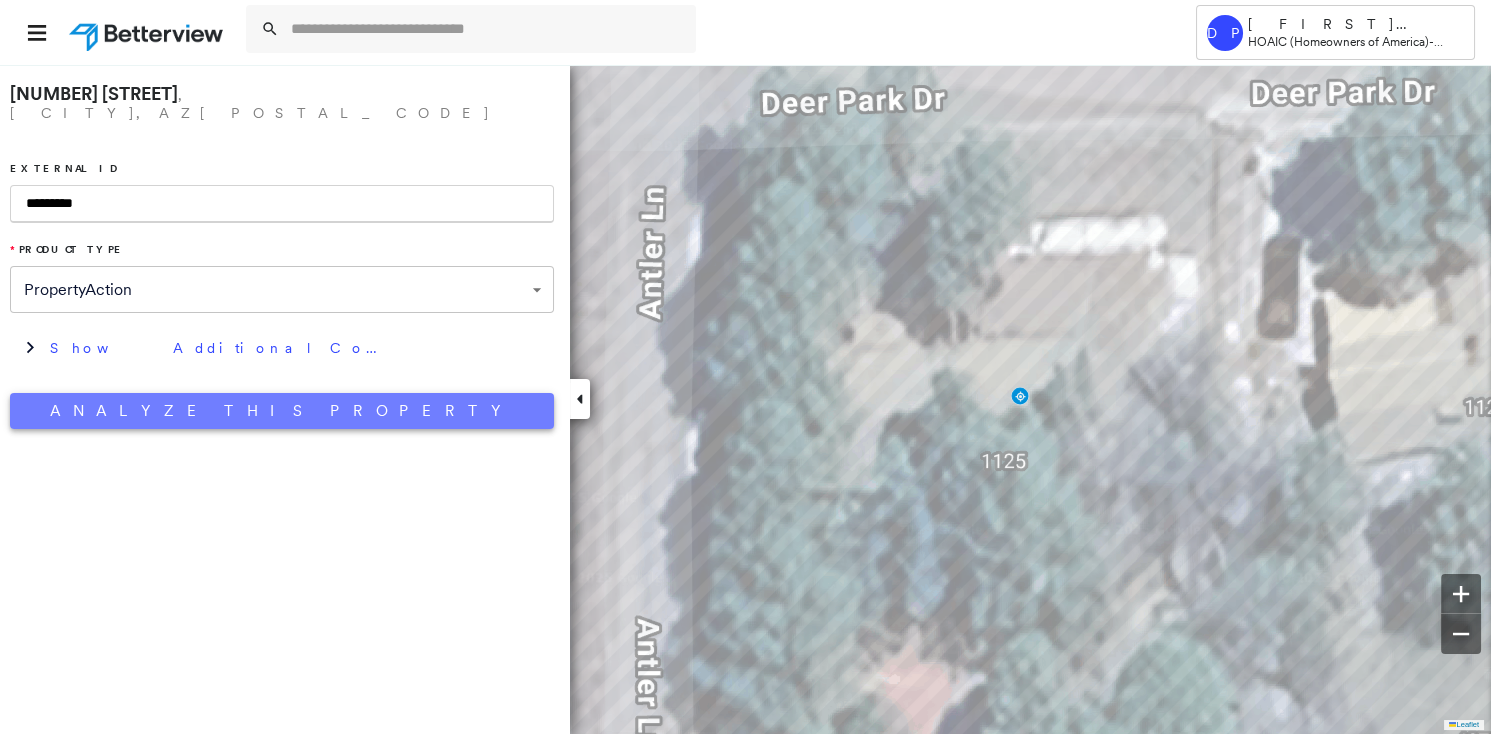 type on "*********" 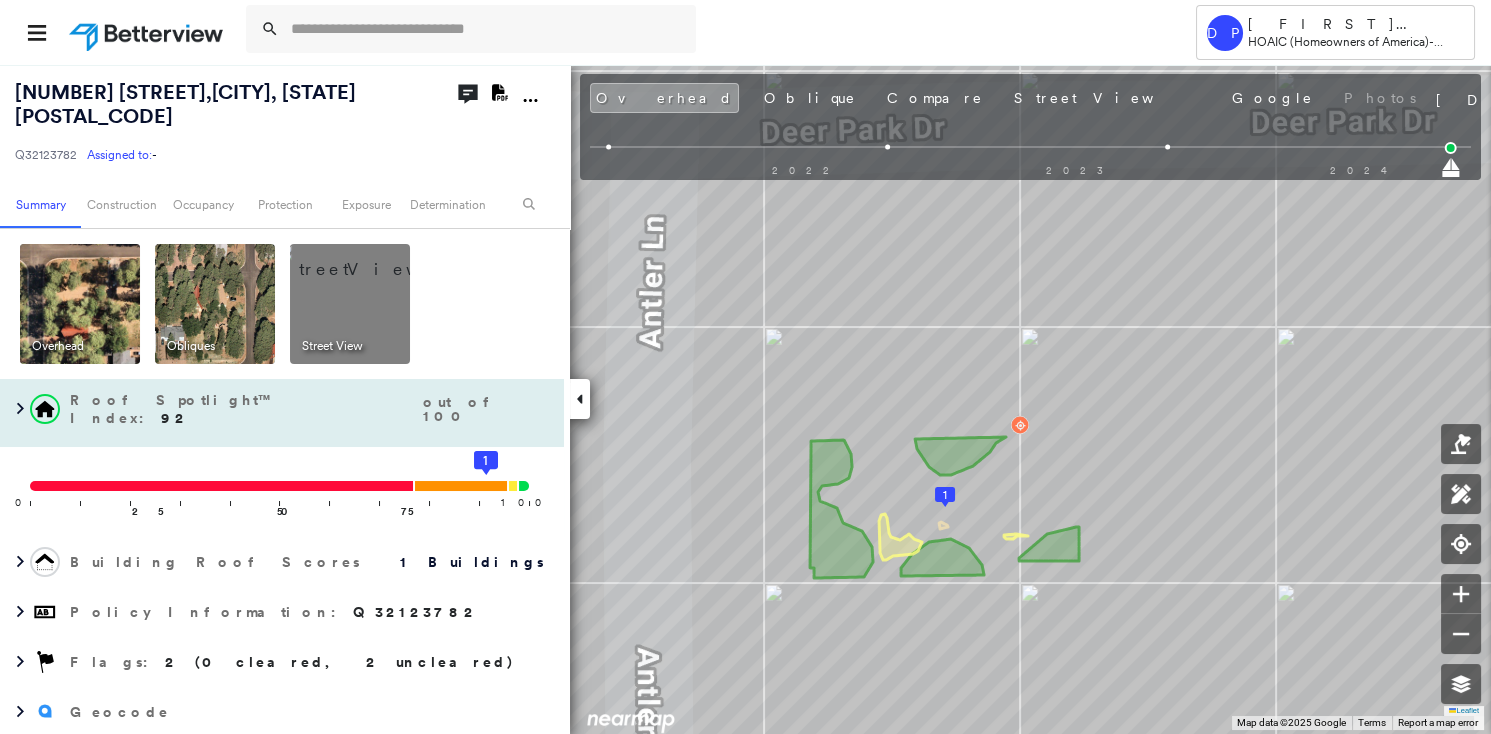 drag, startPoint x: 64, startPoint y: 418, endPoint x: 276, endPoint y: 398, distance: 212.9413 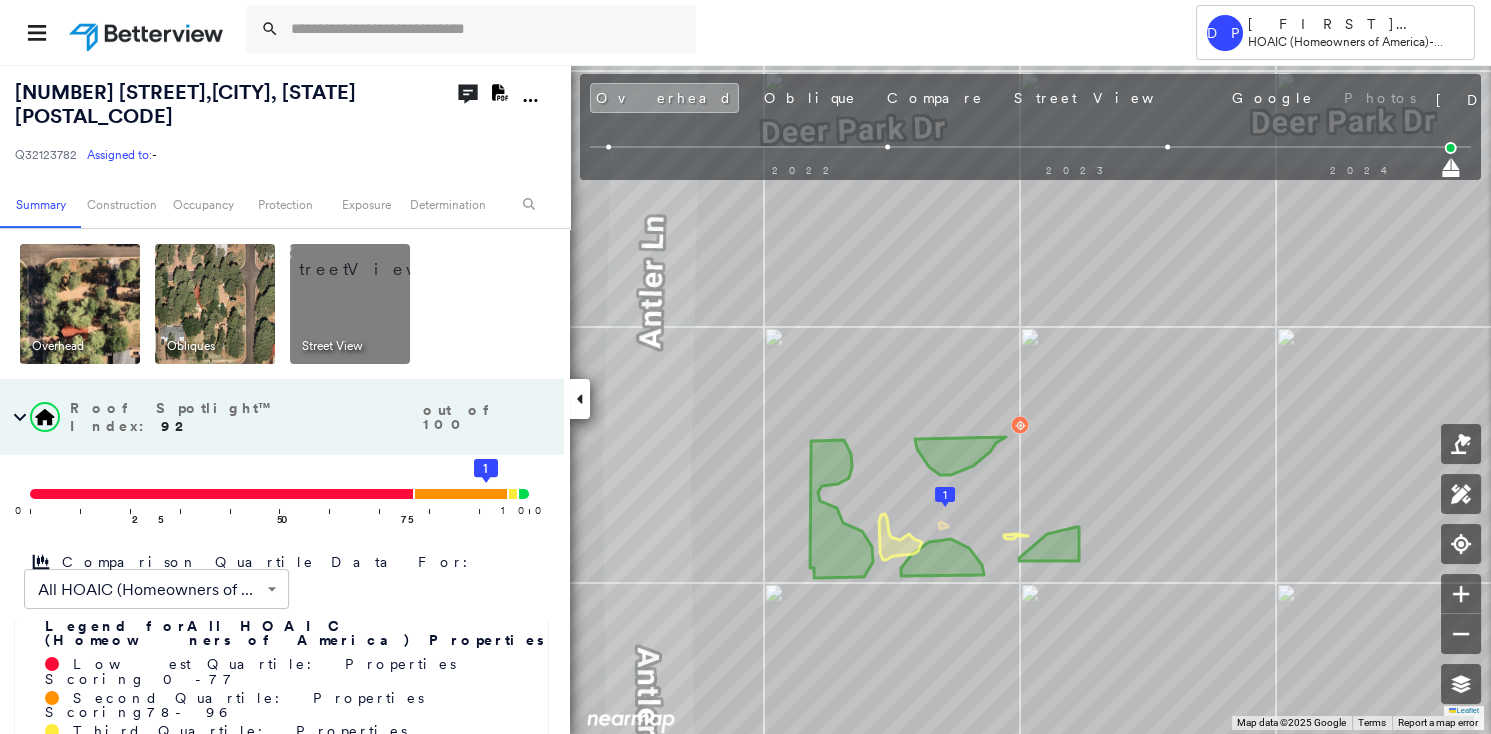 scroll, scrollTop: 272, scrollLeft: 0, axis: vertical 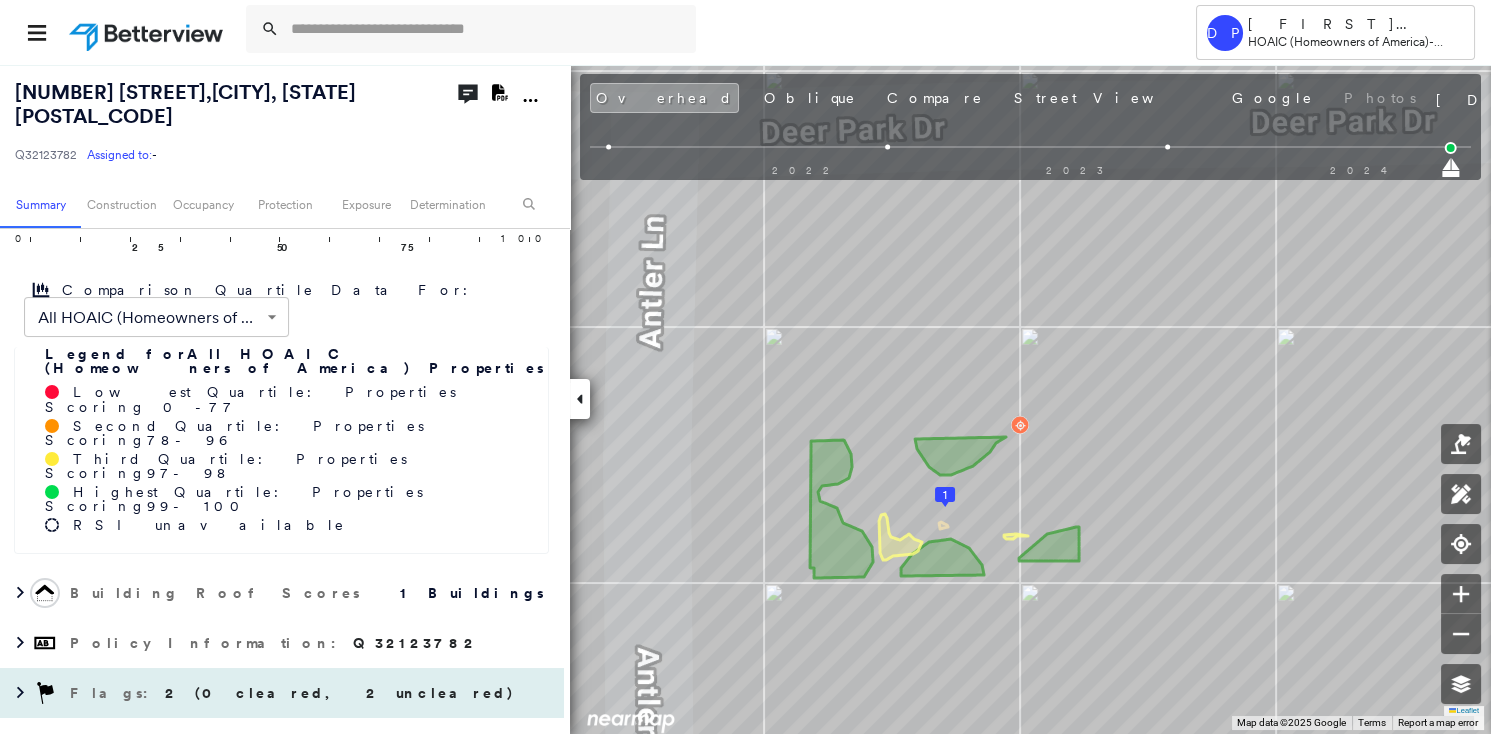 click on "2 (0 cleared, 2 uncleared)" at bounding box center (340, 693) 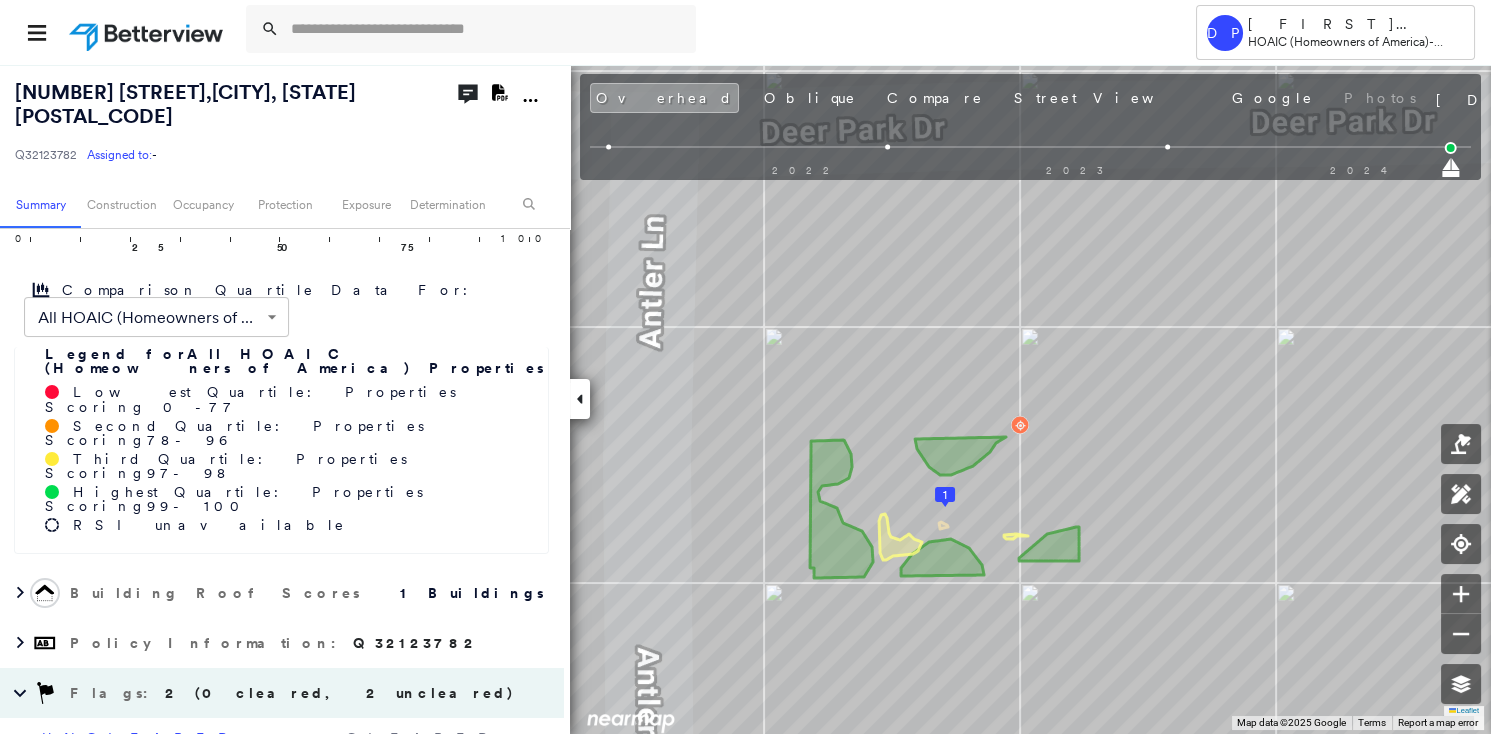 scroll, scrollTop: 454, scrollLeft: 0, axis: vertical 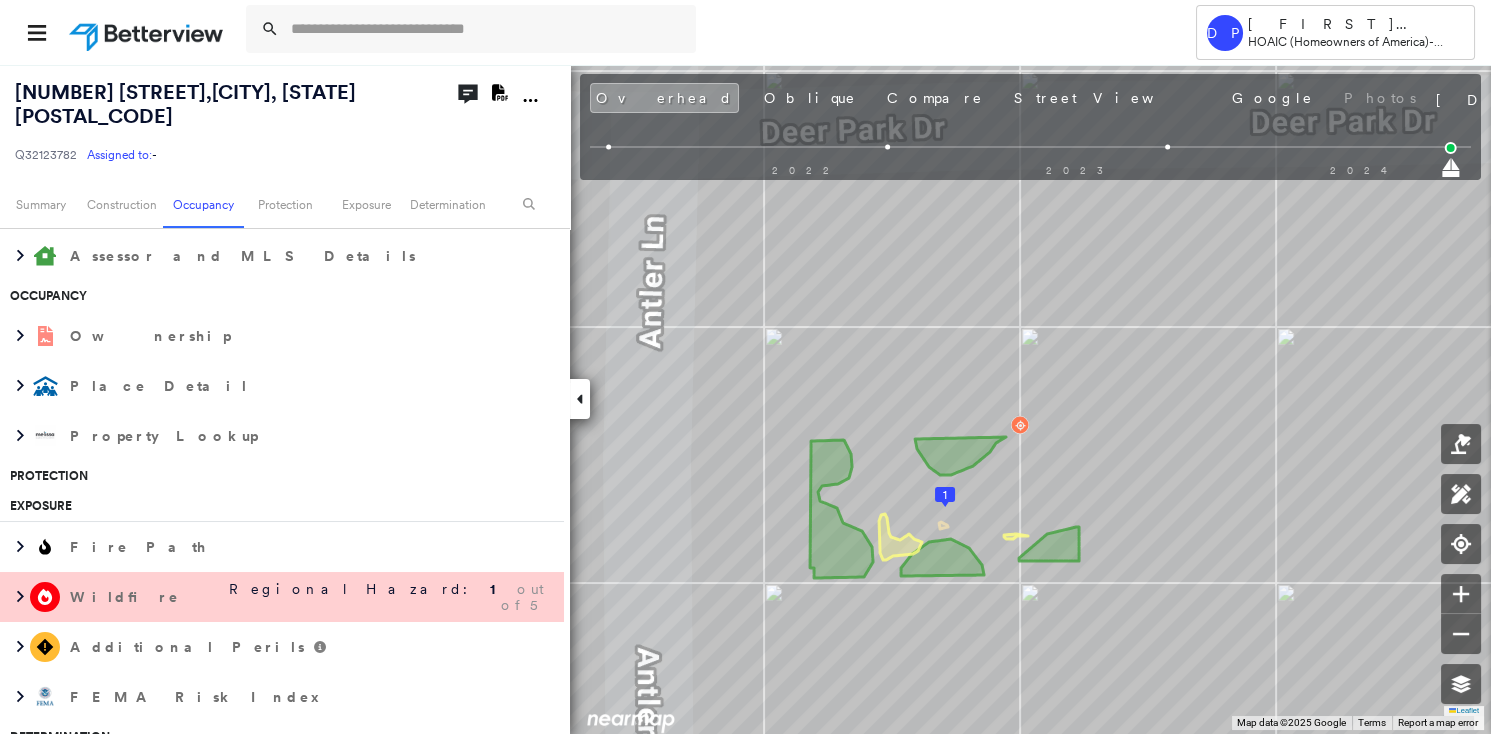 click on "Wildfire" at bounding box center (125, 597) 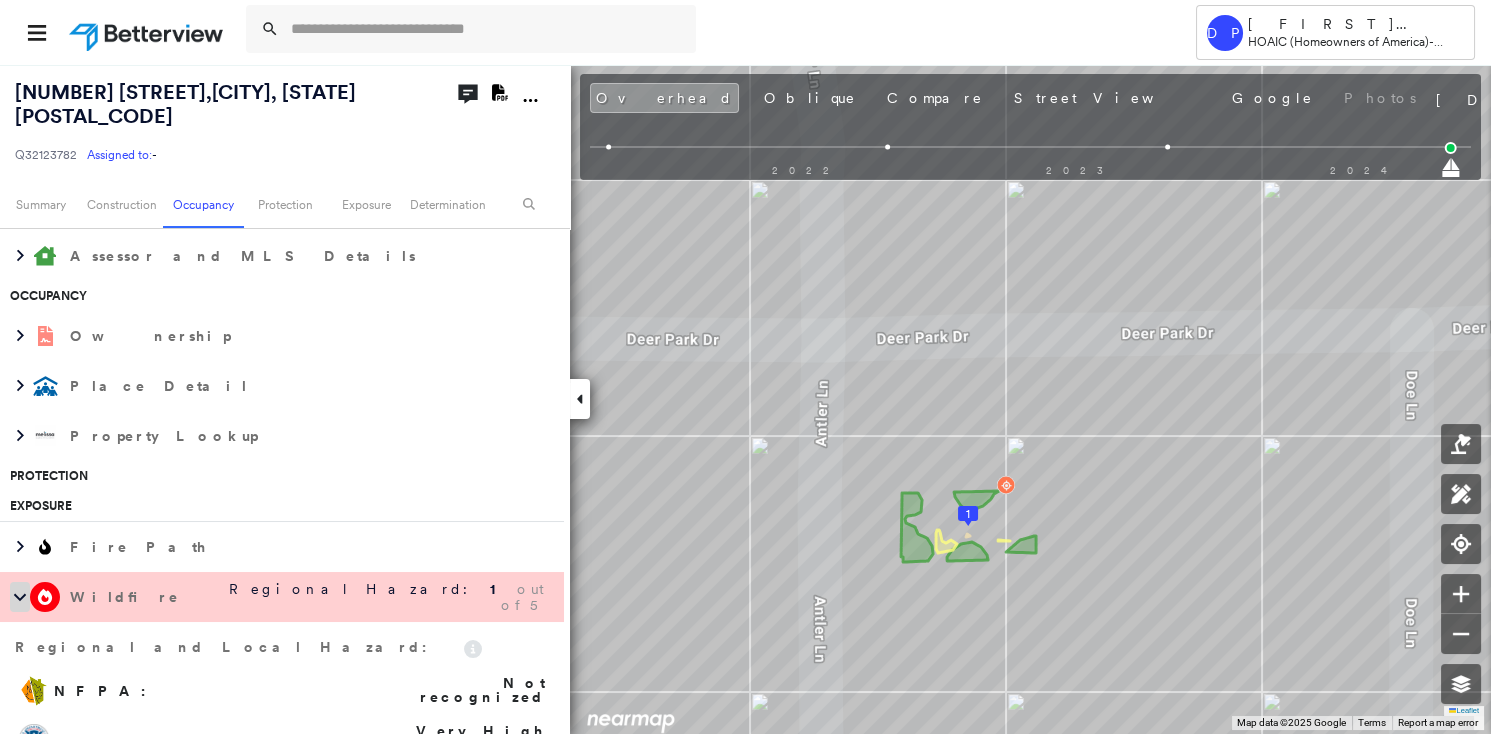 click 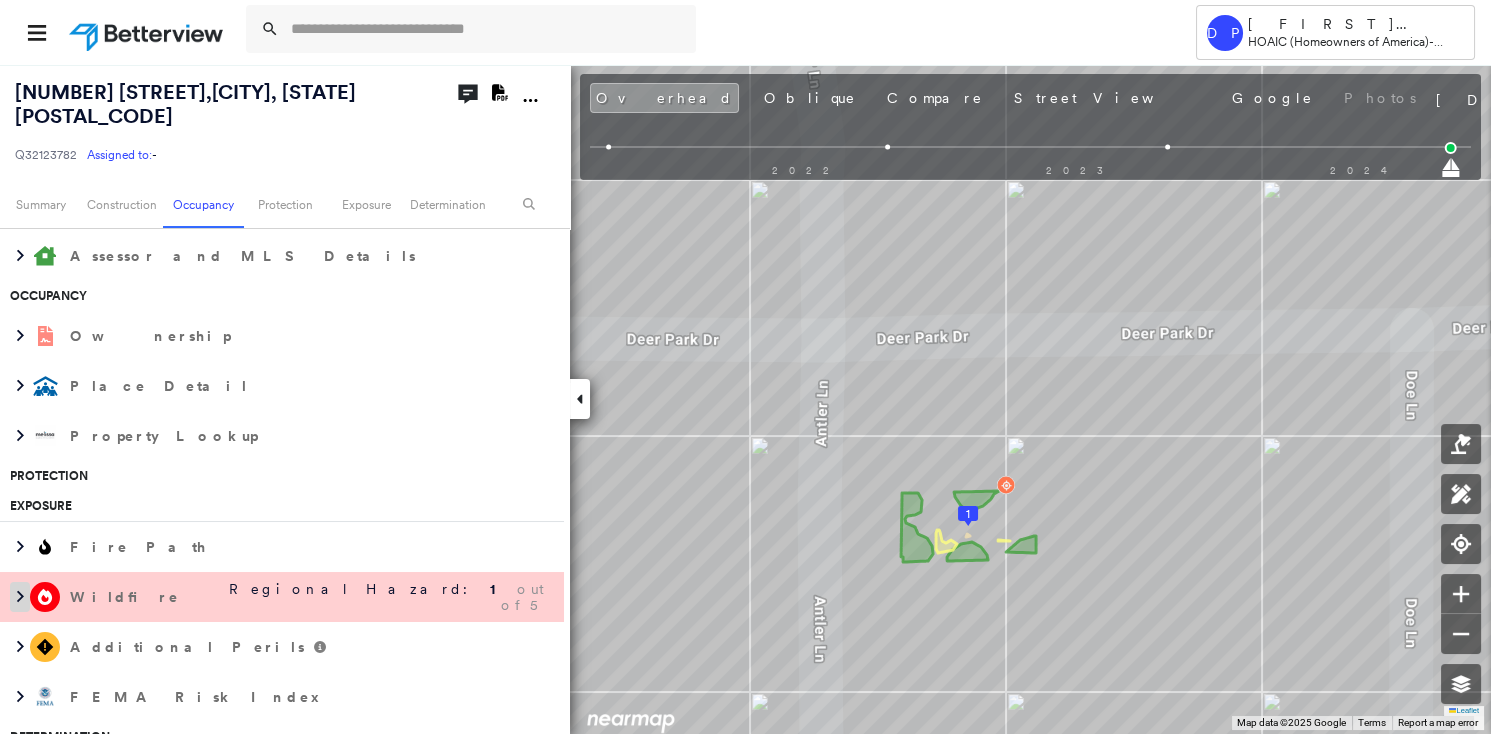 click at bounding box center [20, 597] 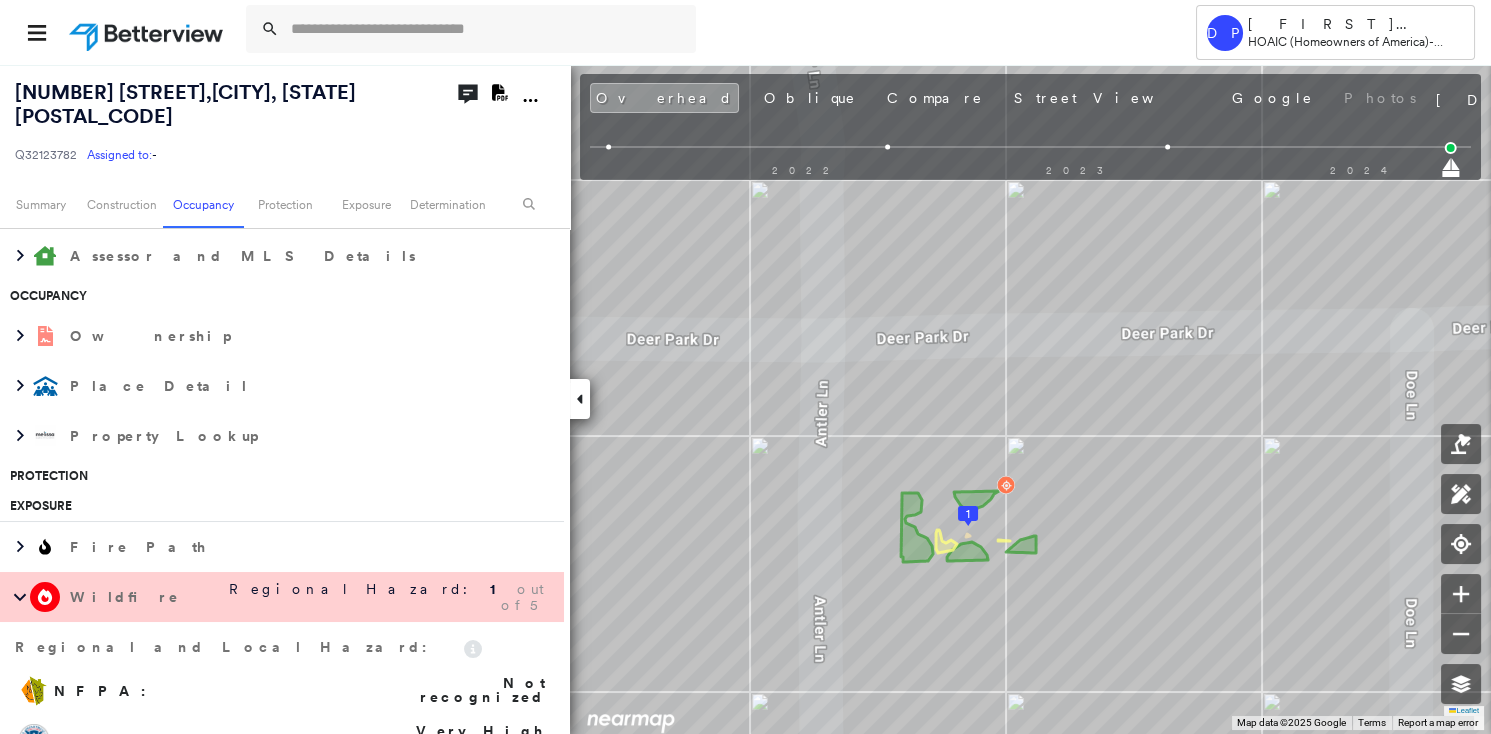 scroll, scrollTop: 1363, scrollLeft: 0, axis: vertical 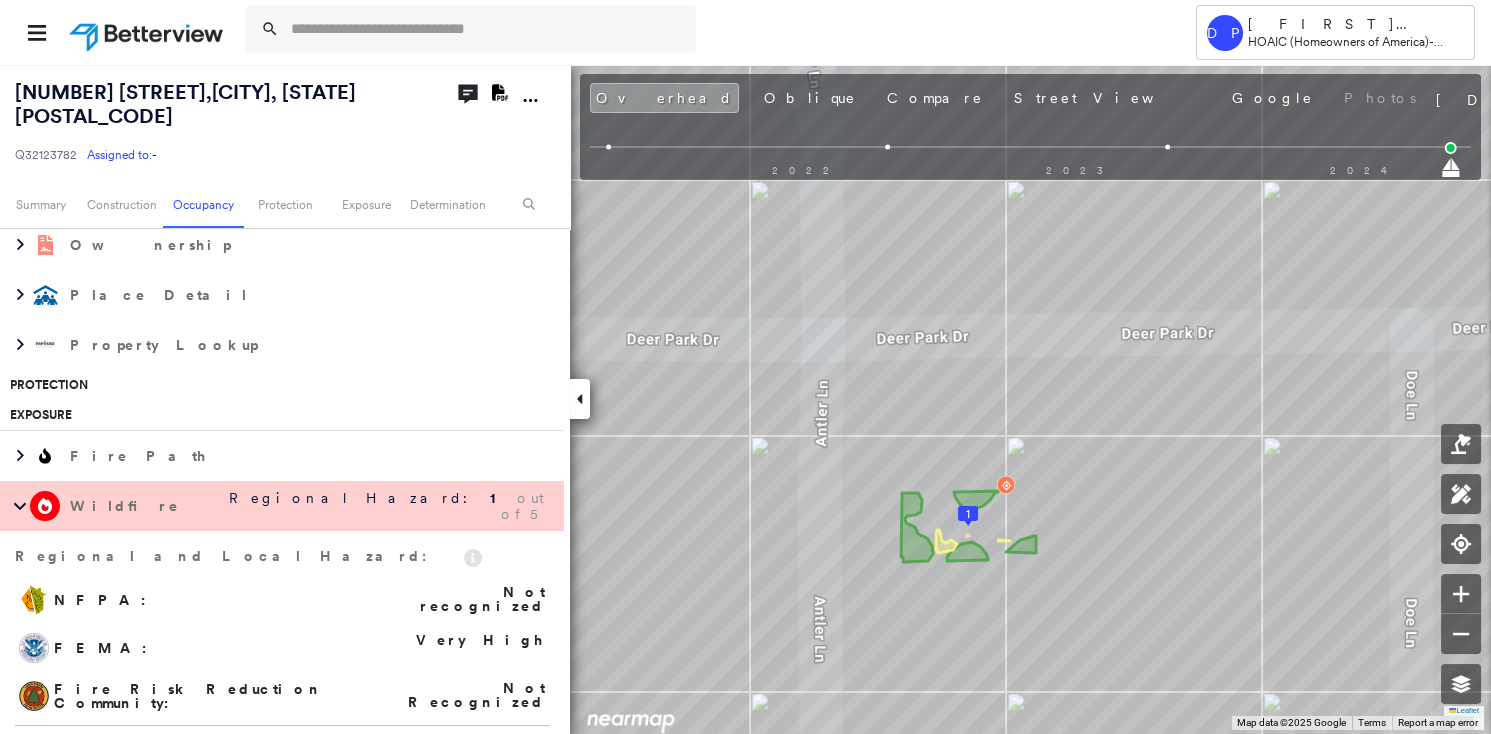 click on "Protection" at bounding box center (277, 385) 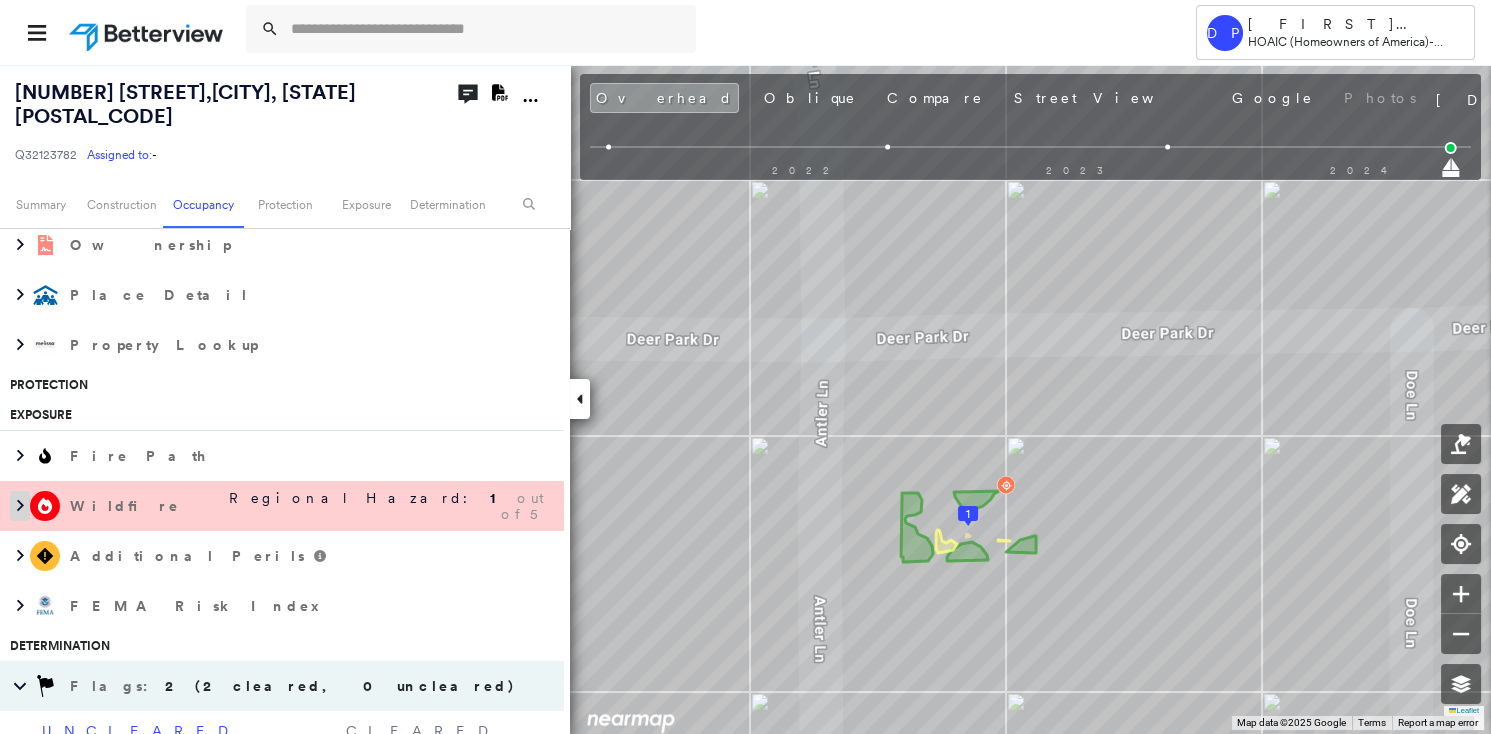 click at bounding box center (20, 506) 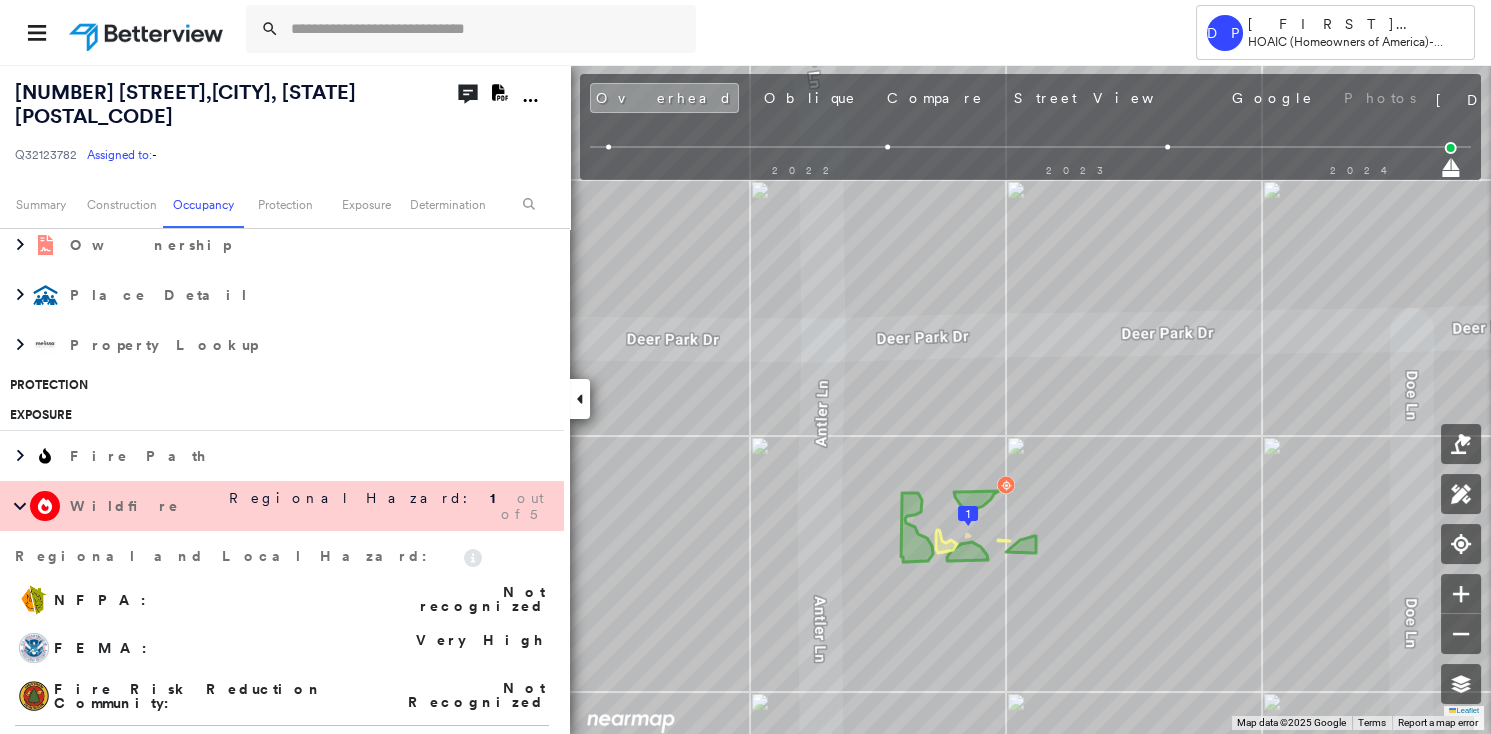click on "NFPA :" at bounding box center (191, 600) 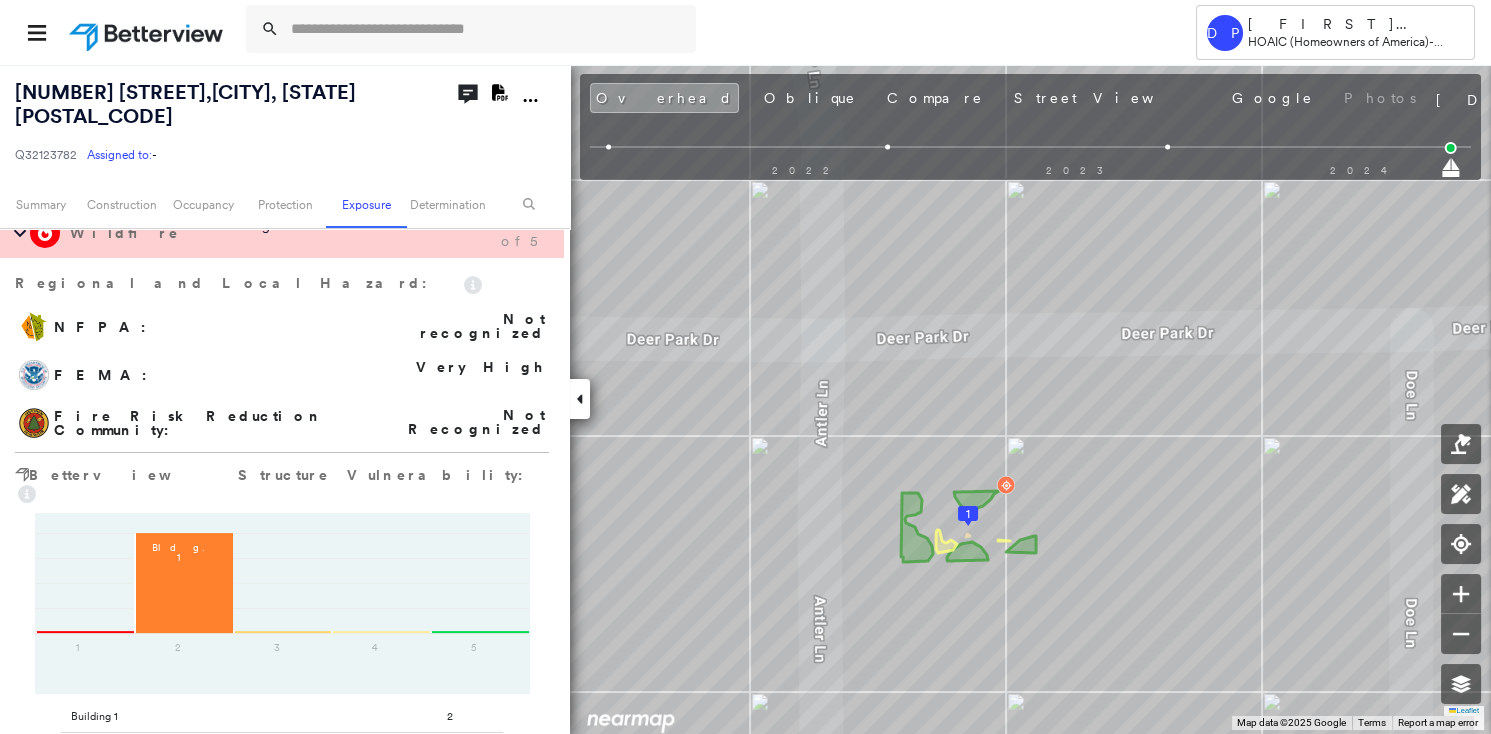 scroll, scrollTop: 1909, scrollLeft: 0, axis: vertical 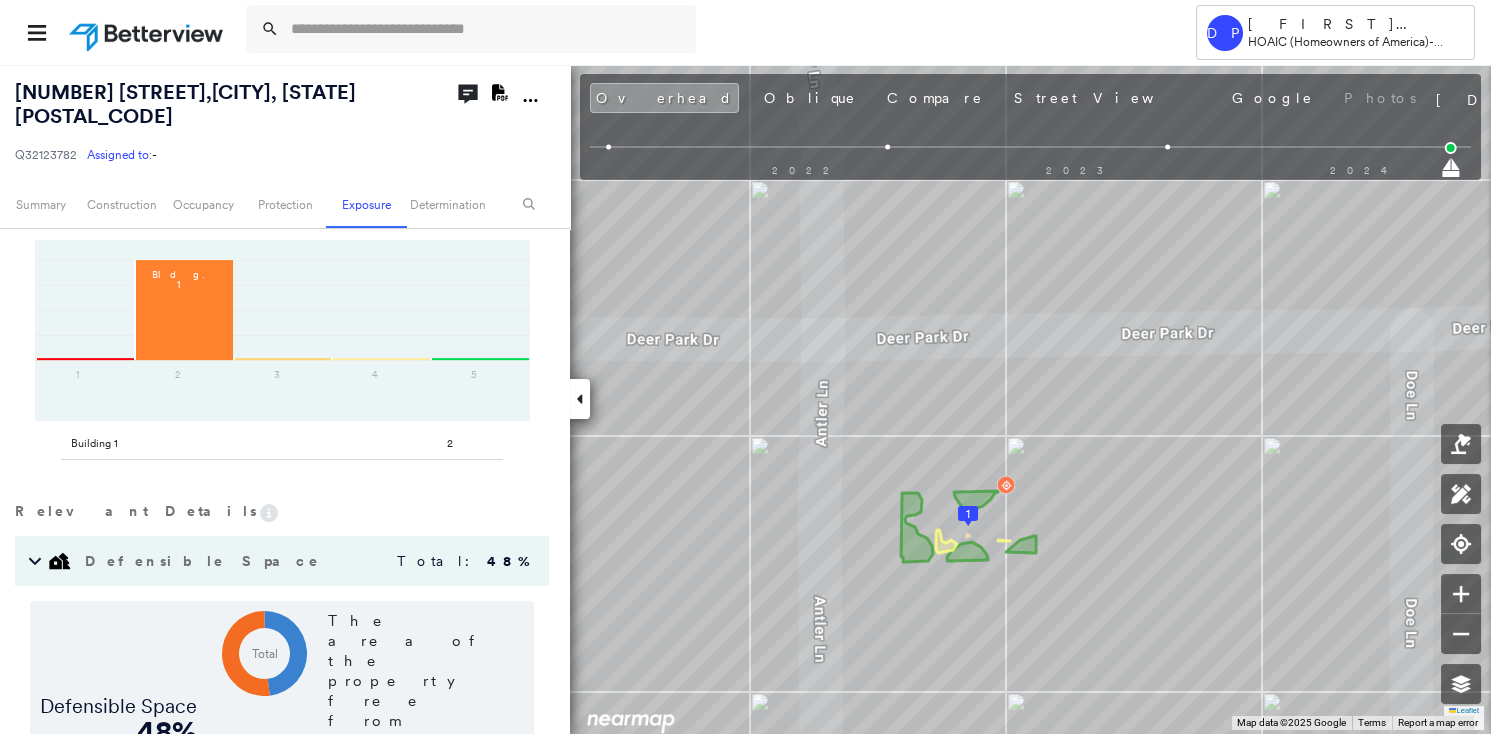 click on "Q32123782 Assigned to:  -" at bounding box center [215, 144] 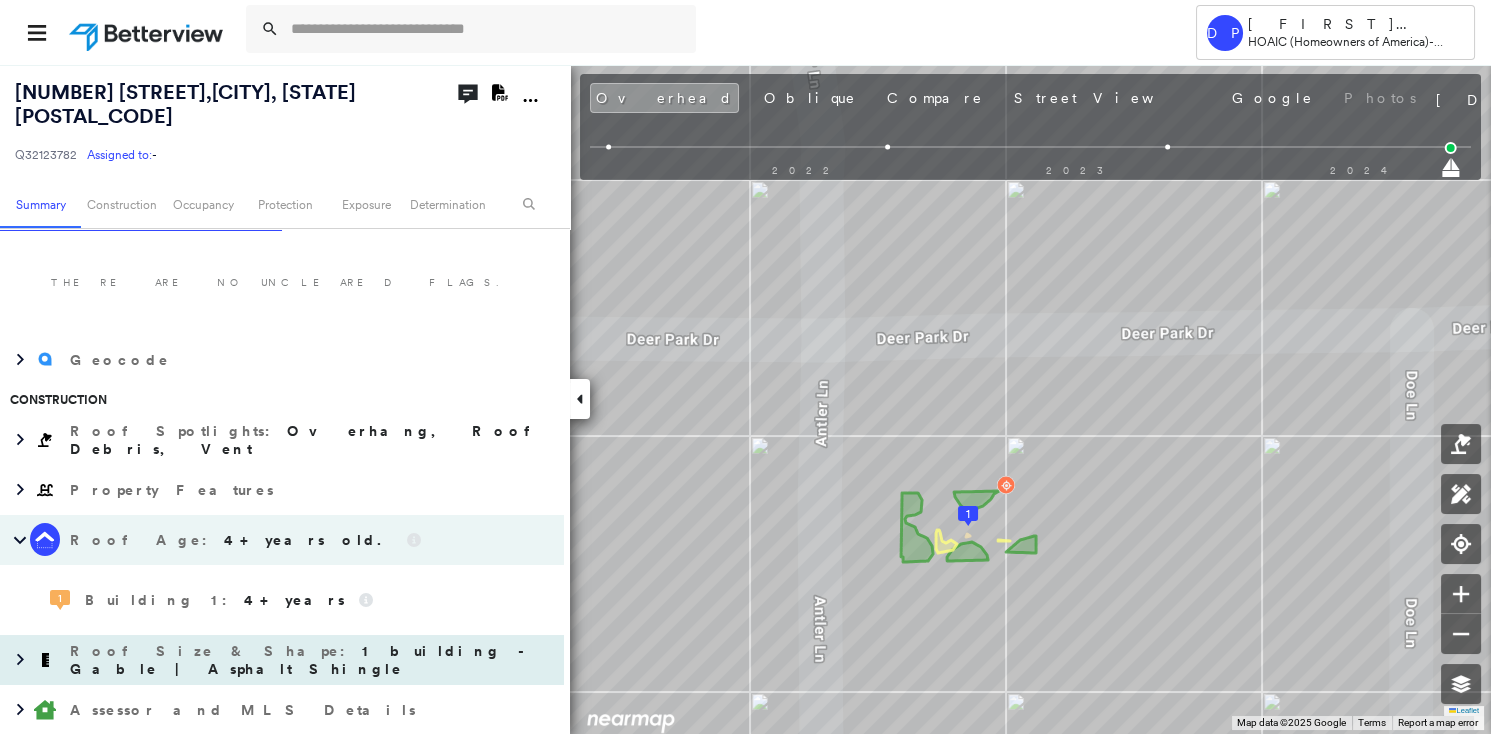 scroll, scrollTop: 272, scrollLeft: 0, axis: vertical 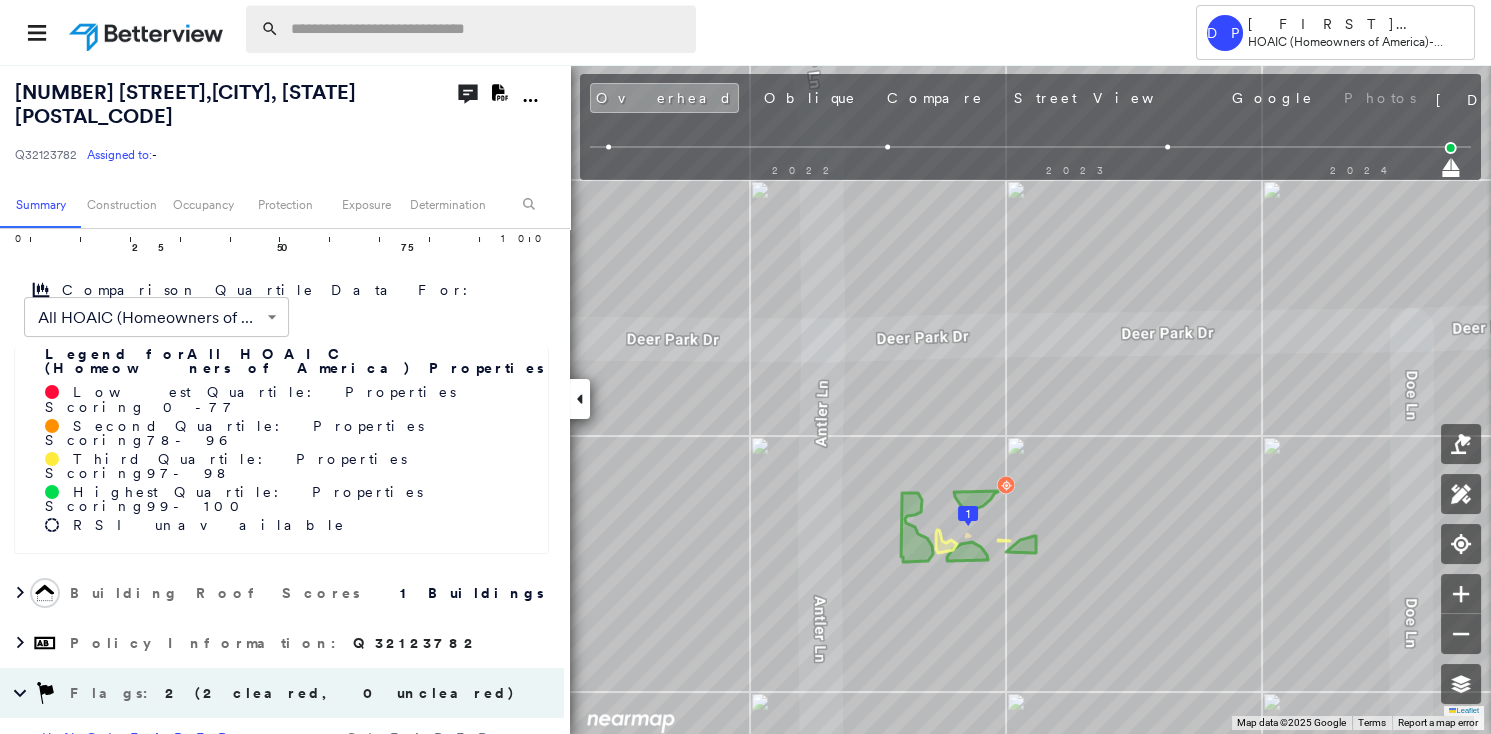 paste on "**********" 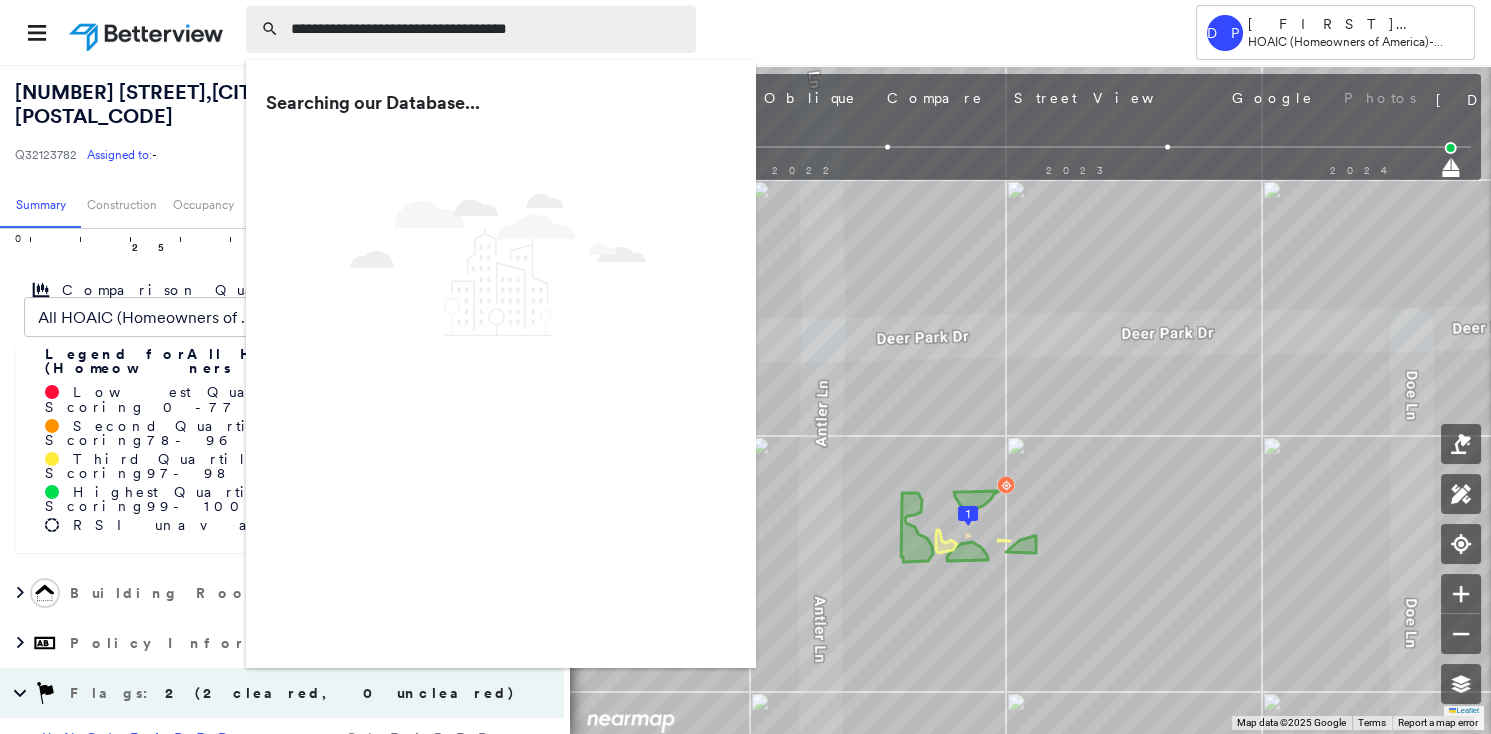 click on "**********" at bounding box center (487, 29) 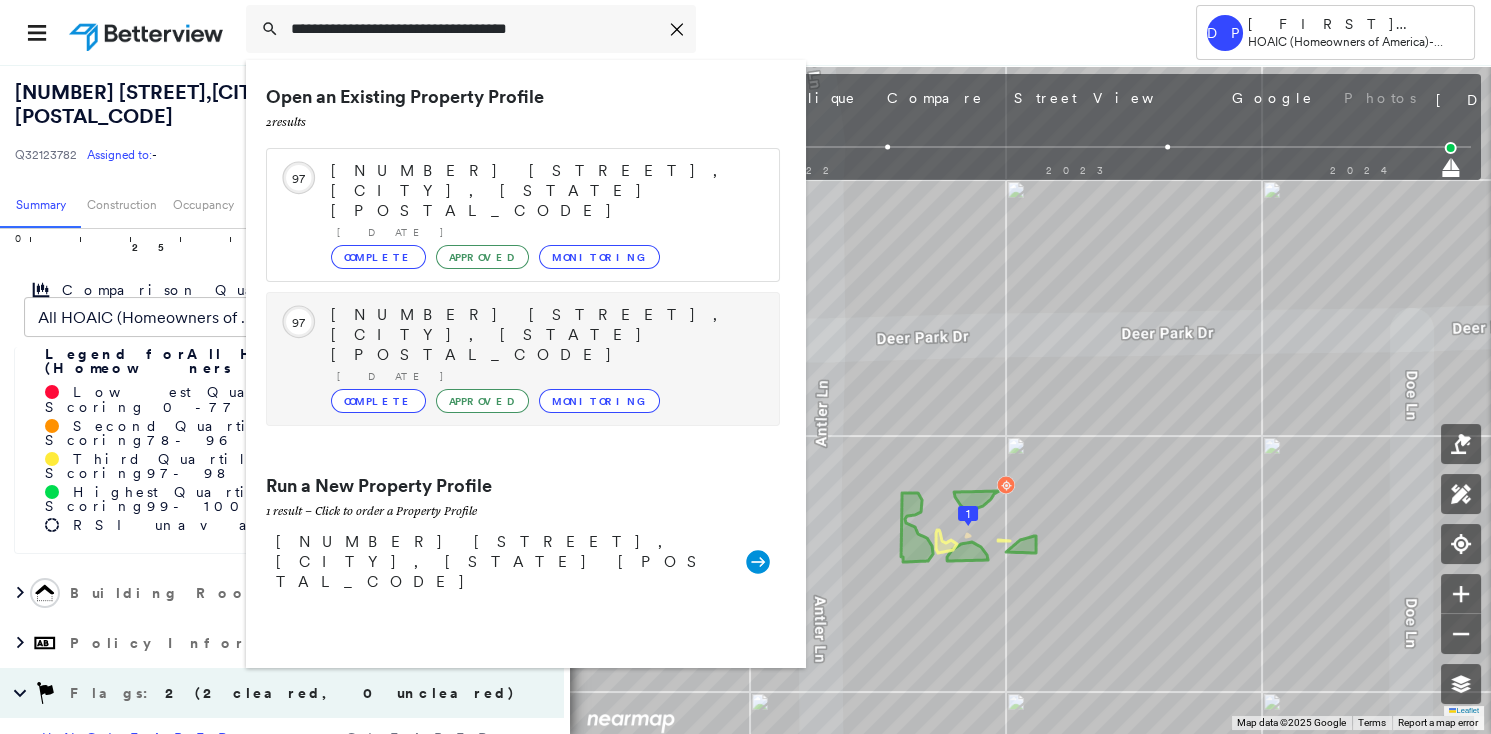 type on "**********" 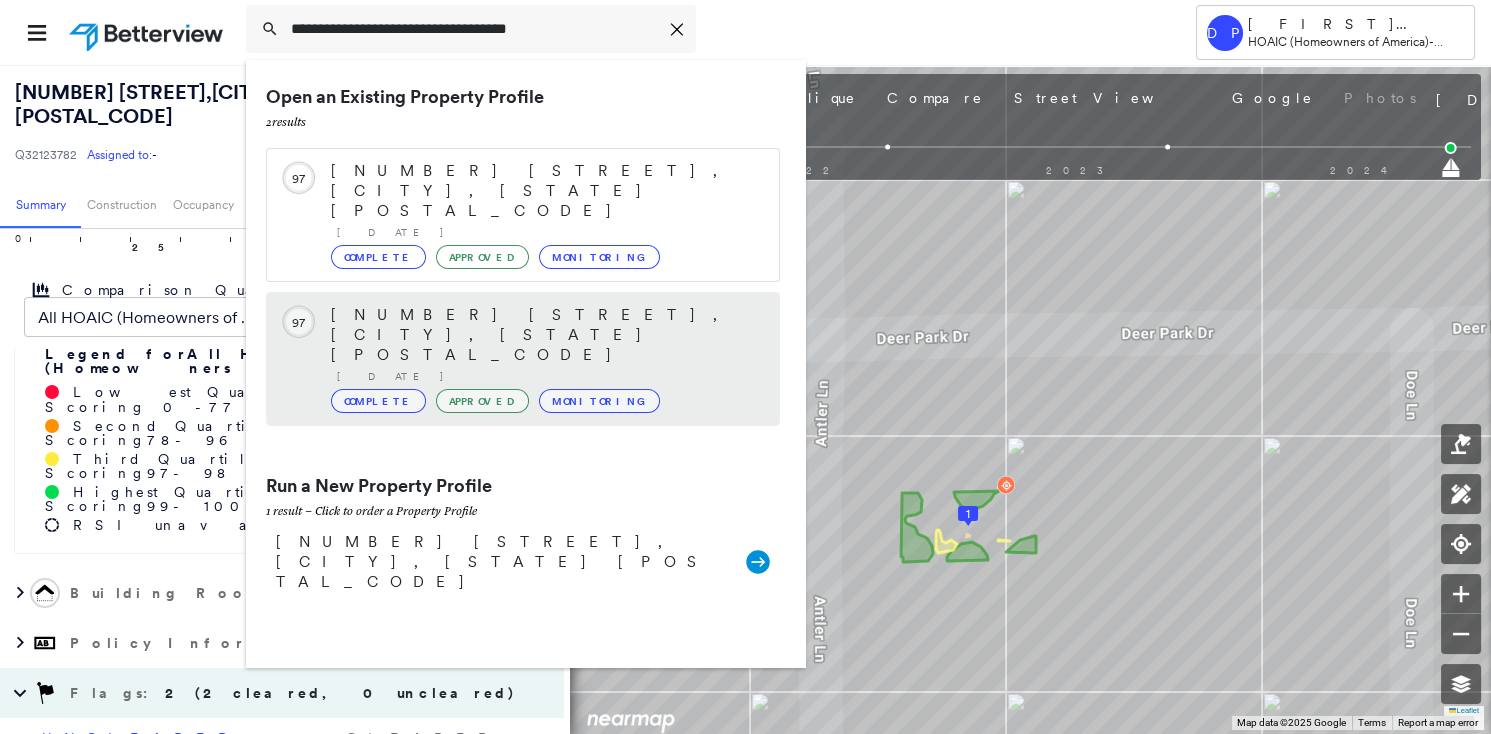 click on "Complete" at bounding box center (378, 401) 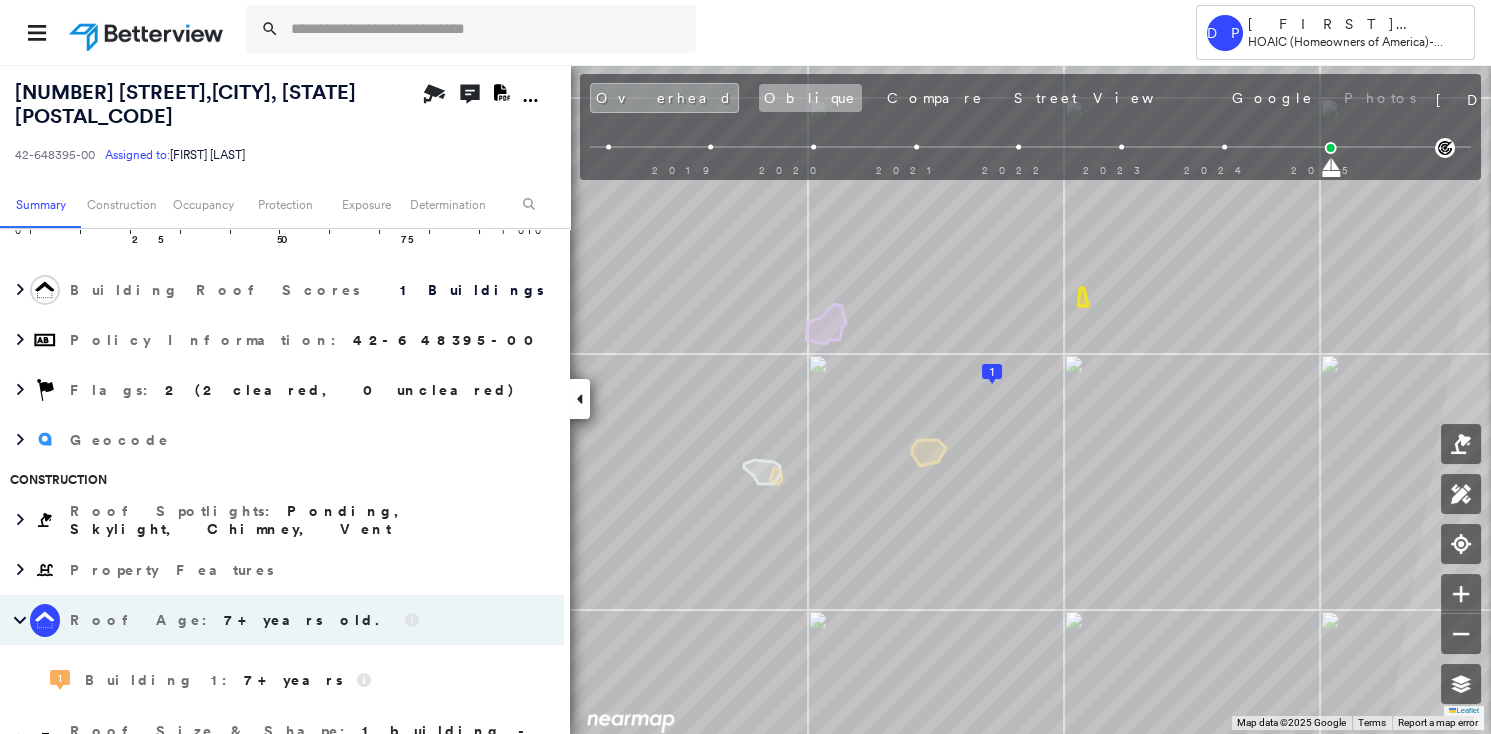 click on "Oblique" at bounding box center [810, 98] 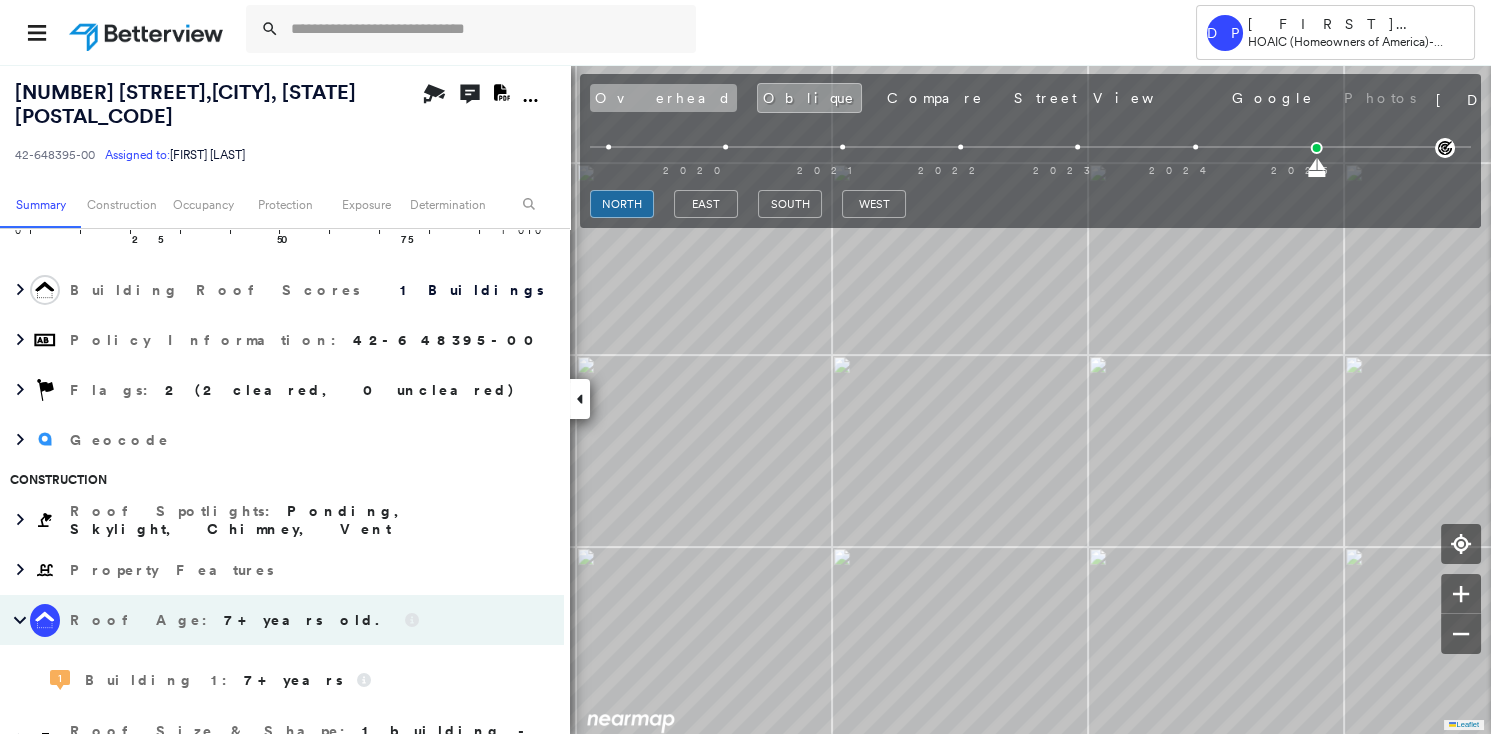 click on "Overhead" at bounding box center [663, 98] 